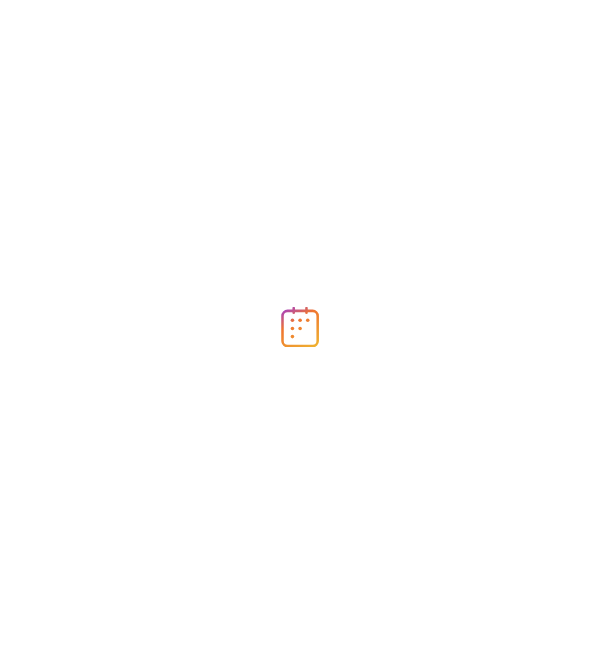 scroll, scrollTop: 0, scrollLeft: 0, axis: both 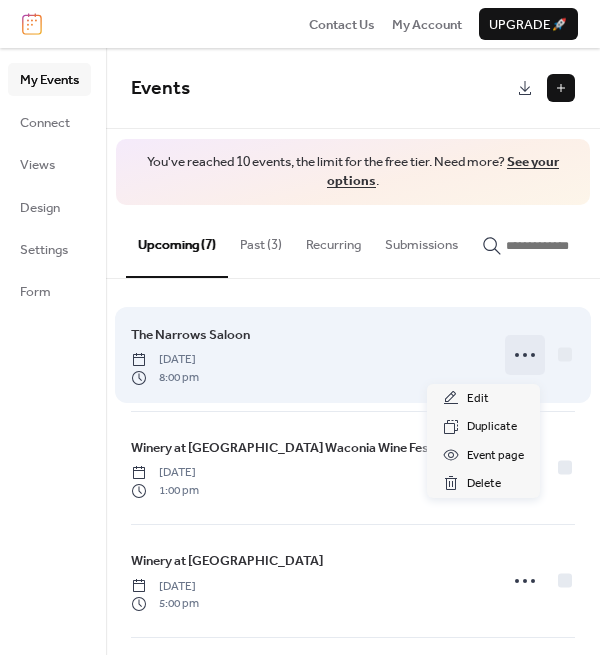 click 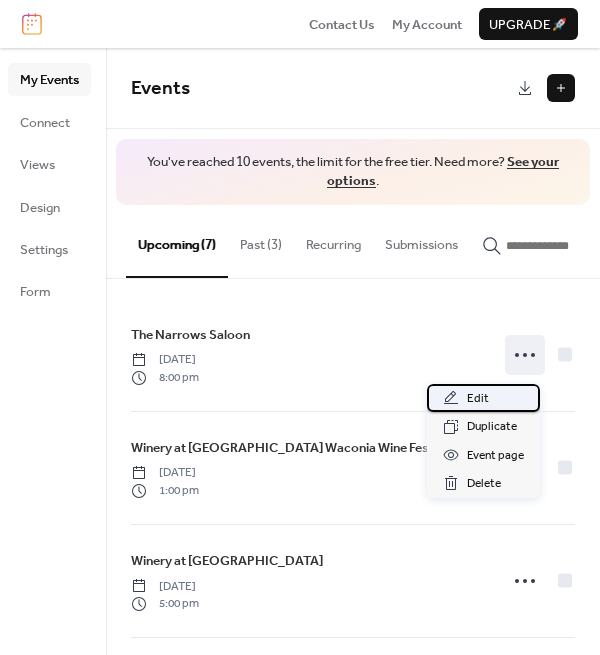 click on "Edit" at bounding box center [478, 399] 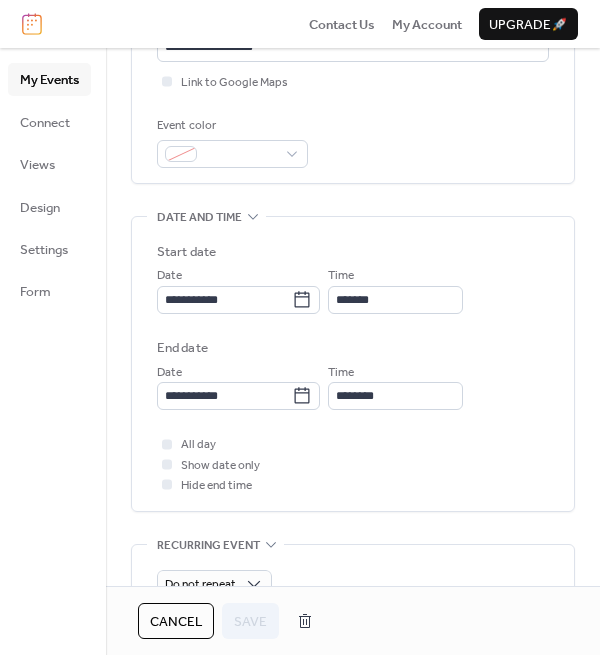 scroll, scrollTop: 500, scrollLeft: 0, axis: vertical 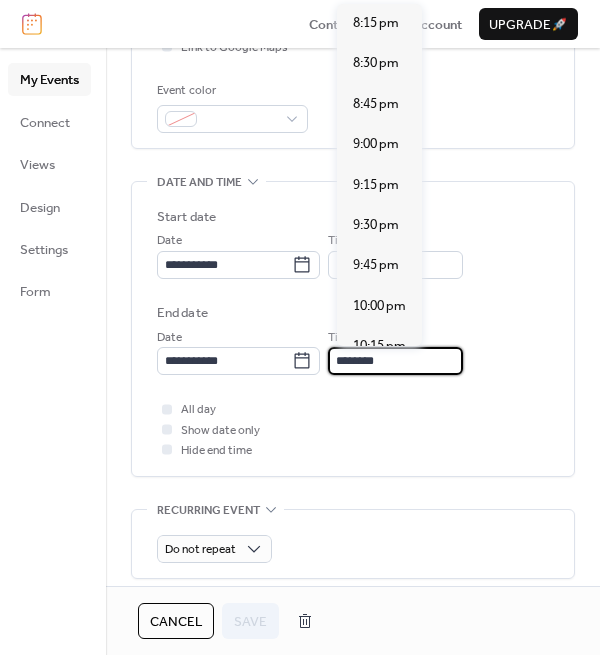 click on "********" at bounding box center (395, 361) 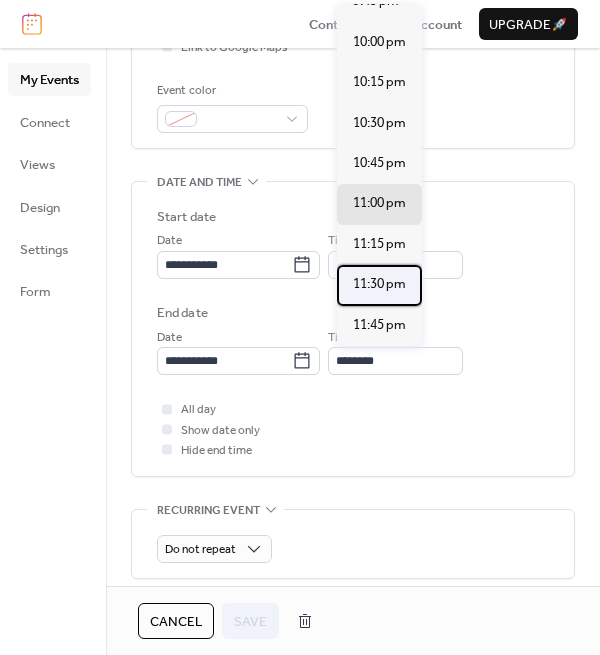click on "11:30 pm" at bounding box center [379, 284] 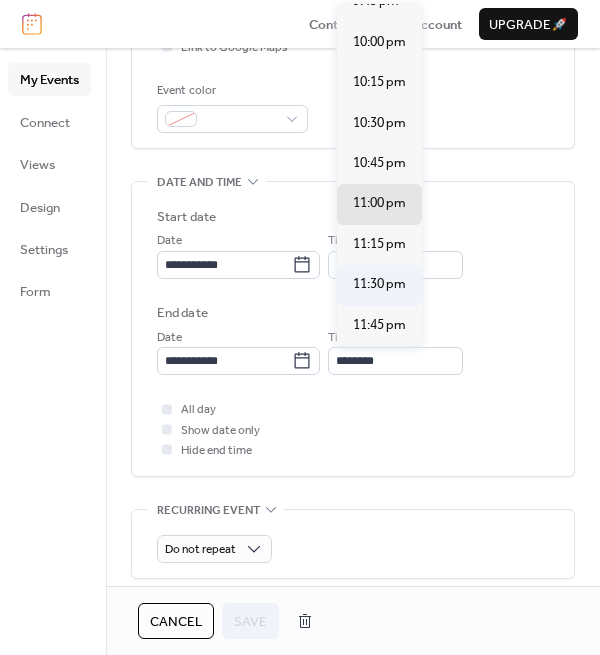 type on "********" 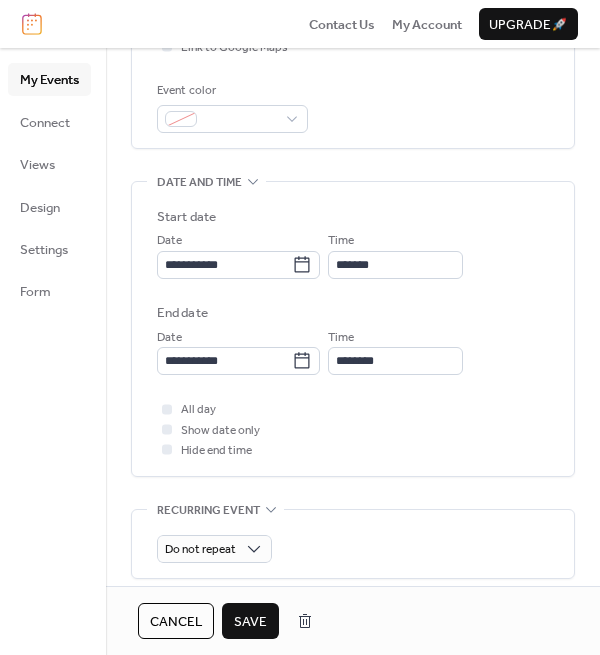 click on "Save" at bounding box center [250, 622] 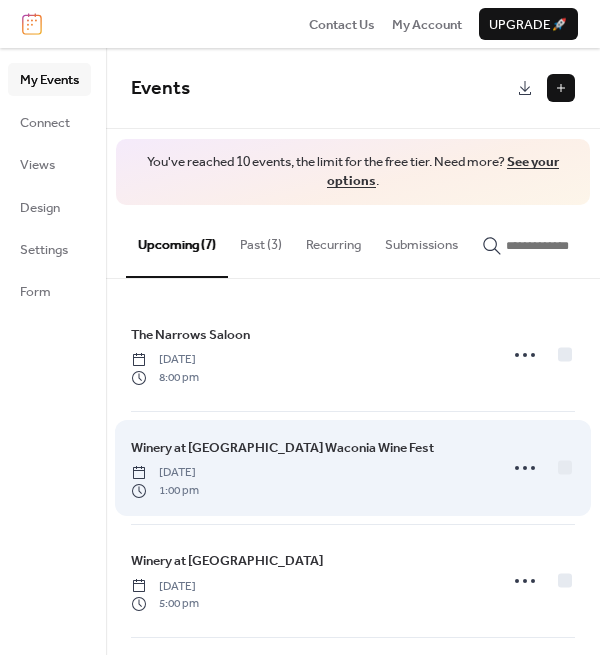 scroll, scrollTop: 100, scrollLeft: 0, axis: vertical 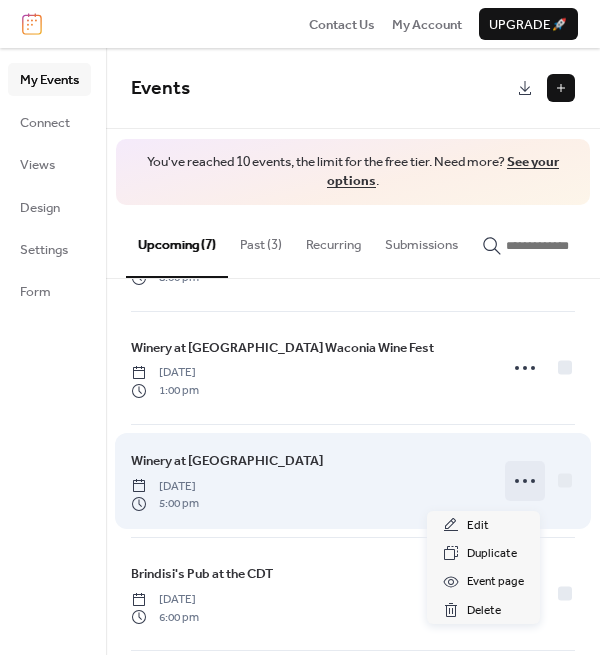 click 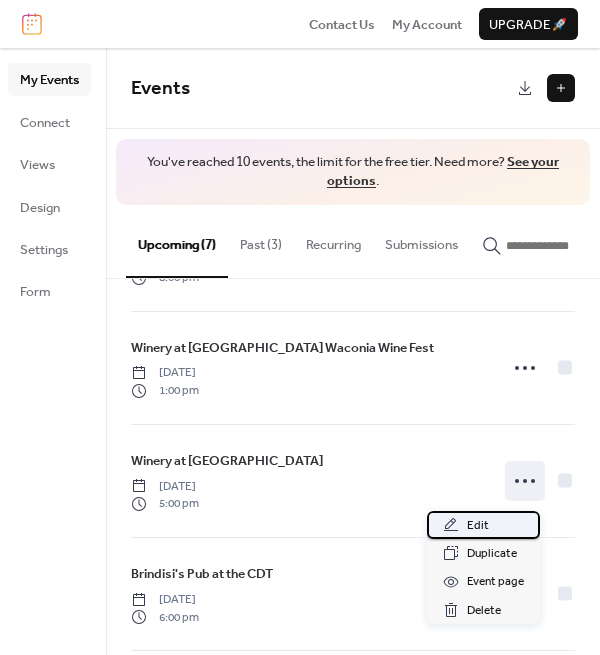 click on "Edit" at bounding box center [478, 526] 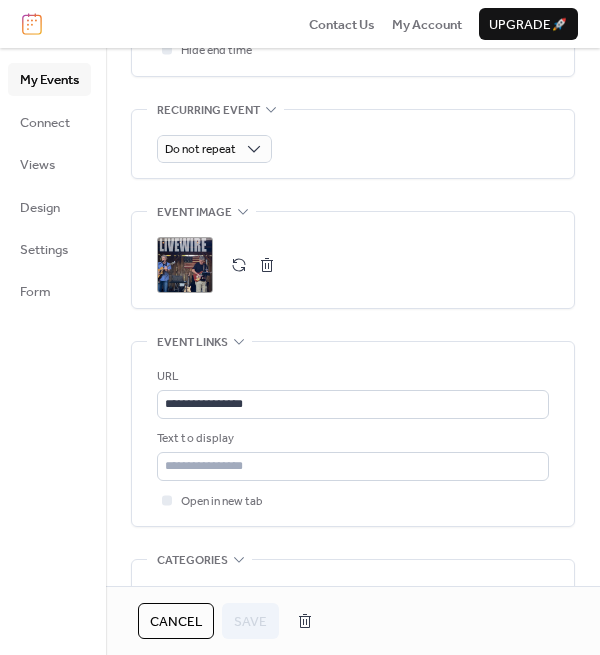 scroll, scrollTop: 1000, scrollLeft: 0, axis: vertical 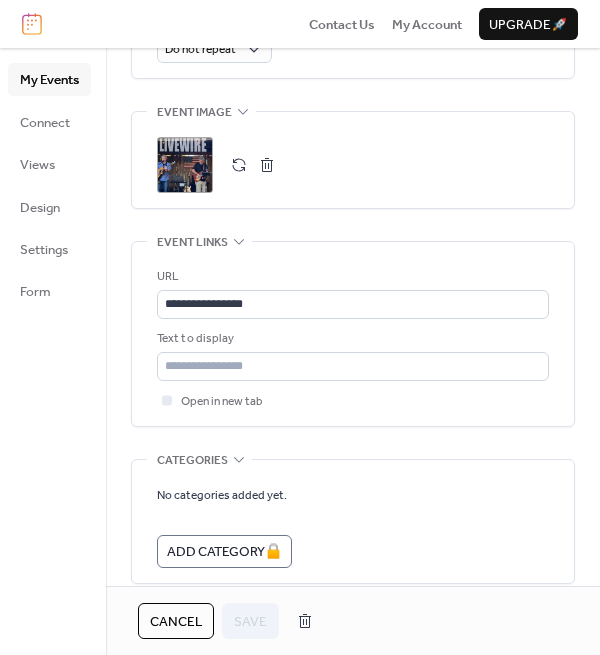 click on "Cancel" at bounding box center [176, 622] 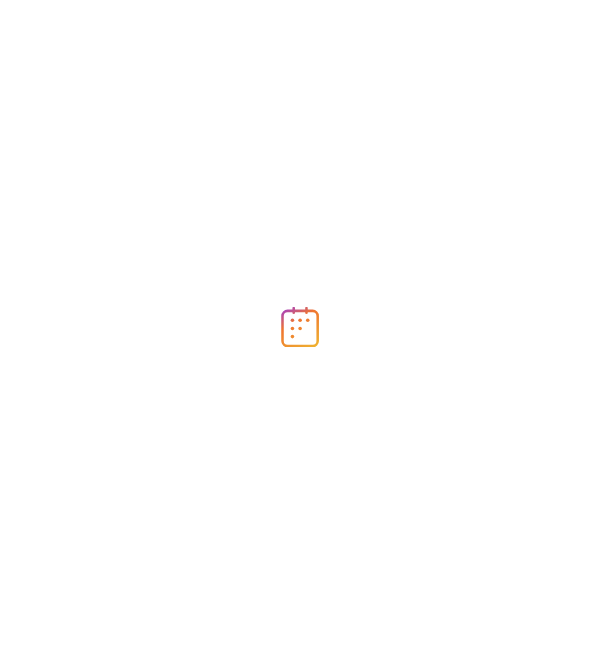 scroll, scrollTop: 0, scrollLeft: 0, axis: both 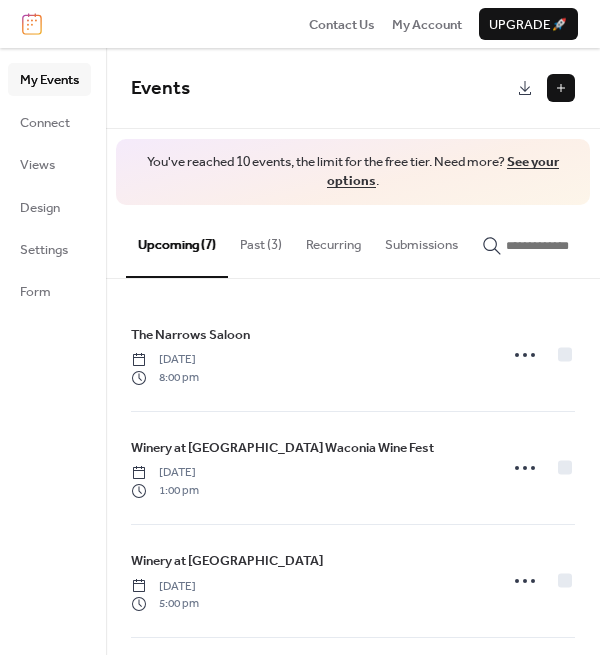 click on "Past (3)" at bounding box center [261, 240] 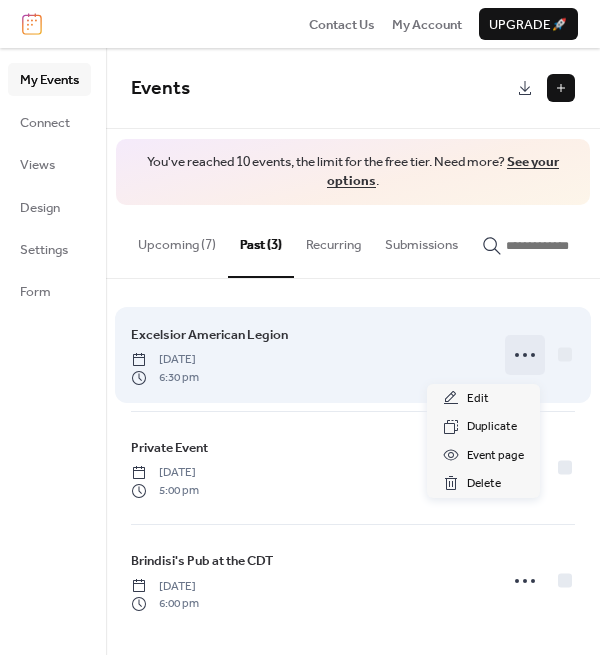 click 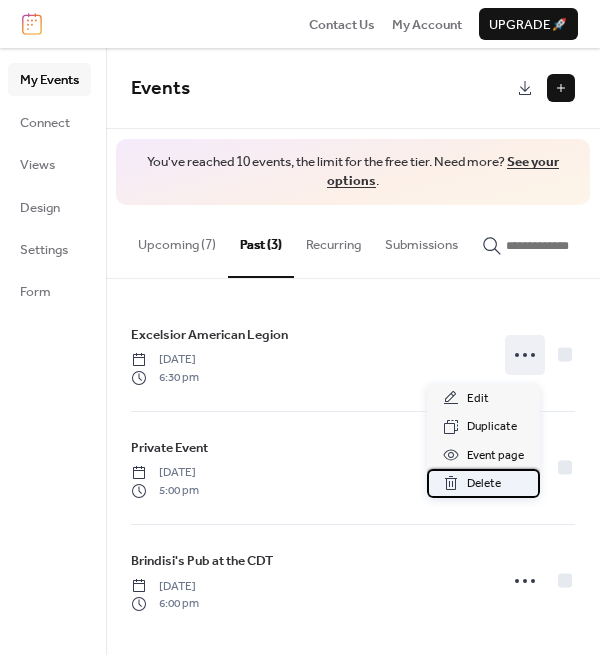 click on "Delete" at bounding box center (484, 484) 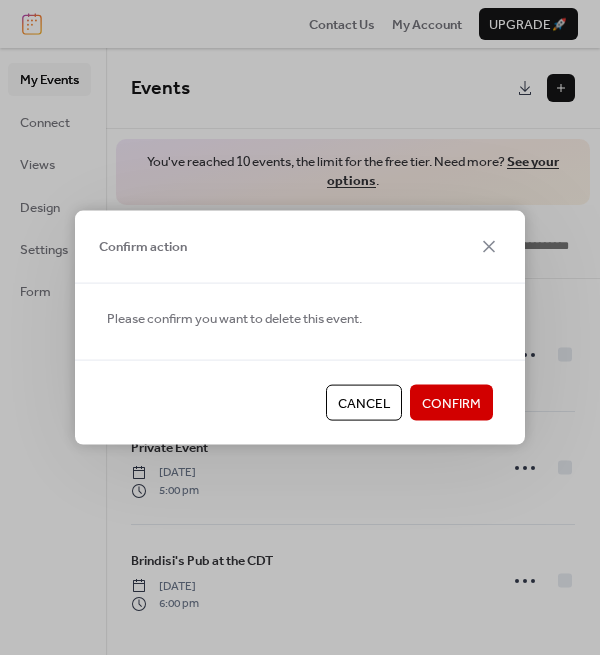 click on "Confirm" at bounding box center [451, 404] 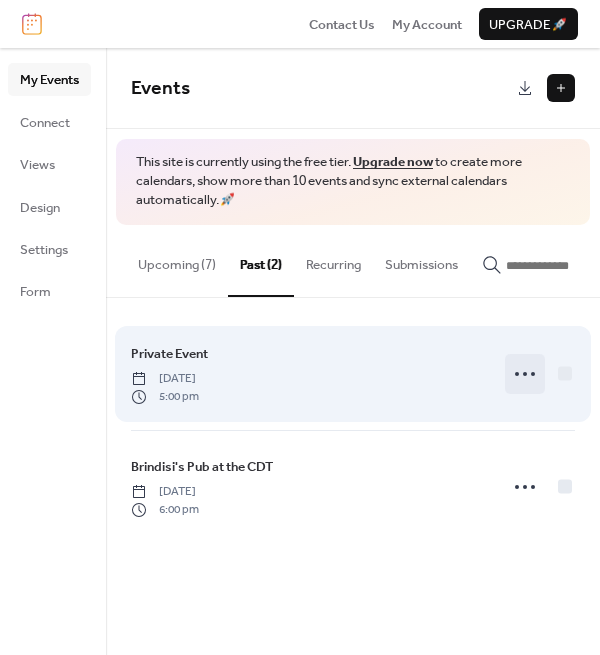 click 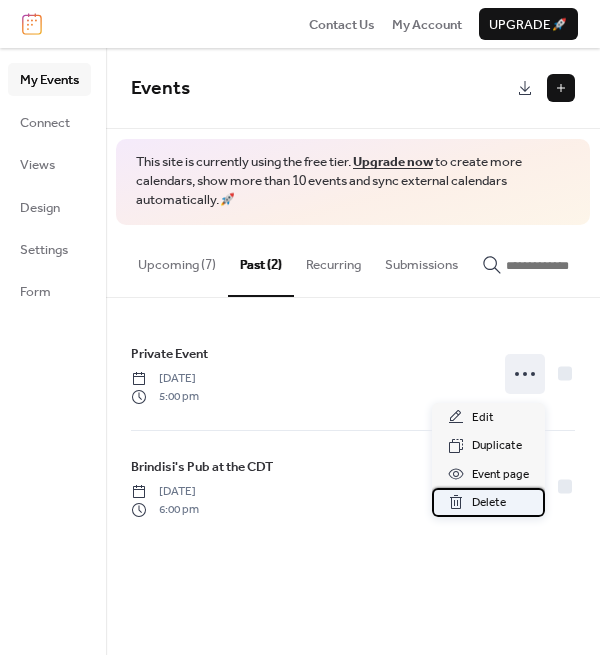 click on "Delete" at bounding box center [489, 503] 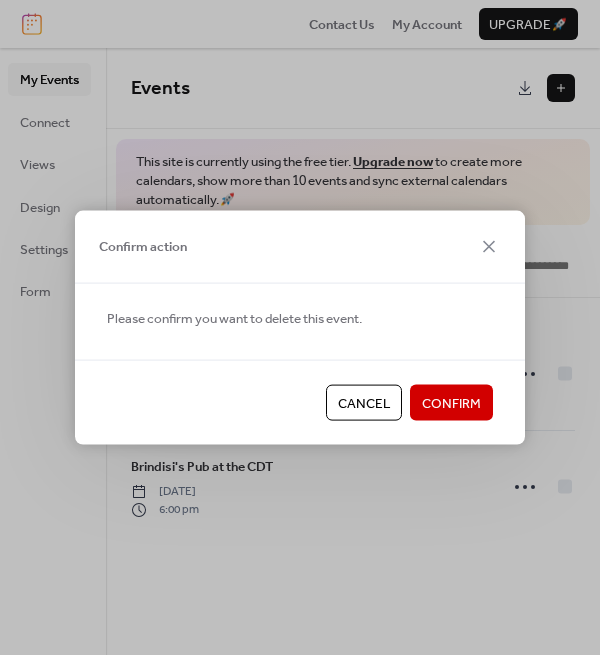 click on "Confirm" at bounding box center (451, 404) 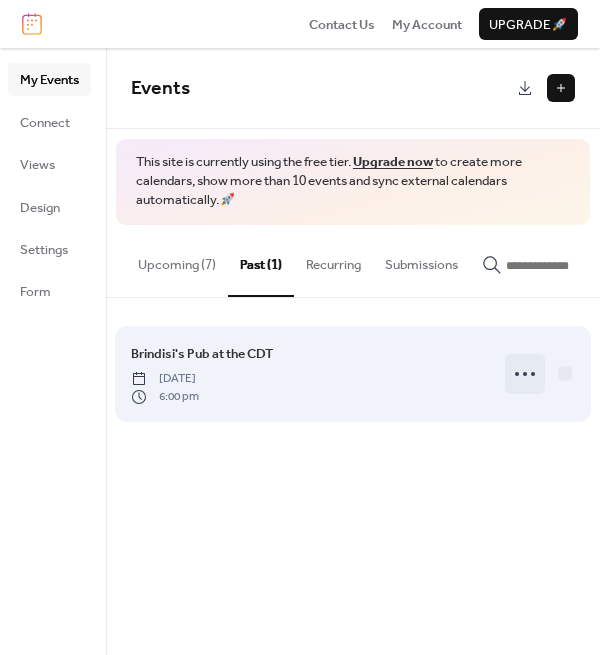 click 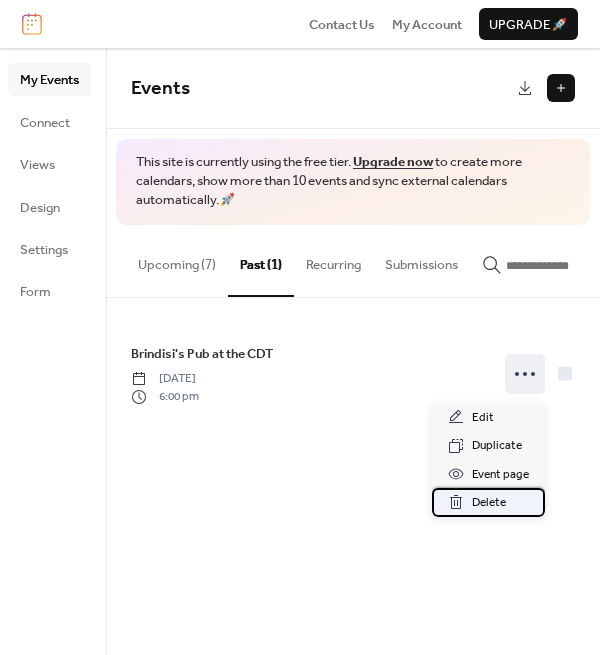 click on "Delete" at bounding box center (489, 503) 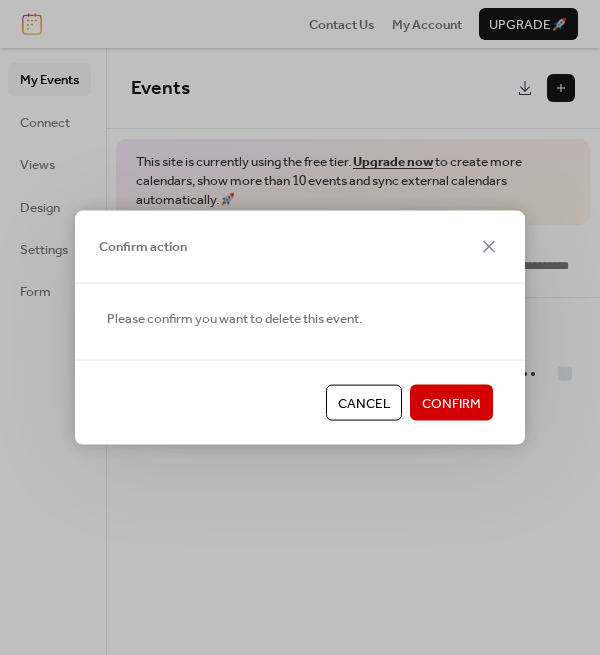 click on "Confirm" at bounding box center [451, 404] 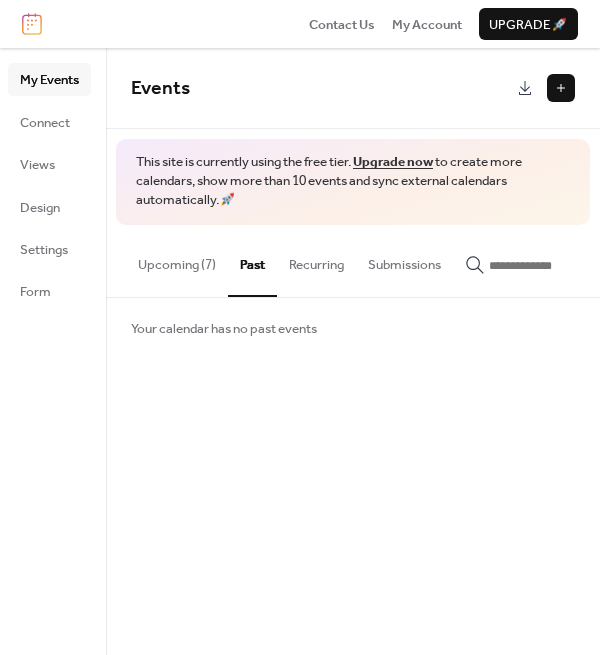 click on "Upcoming (7)" at bounding box center [177, 260] 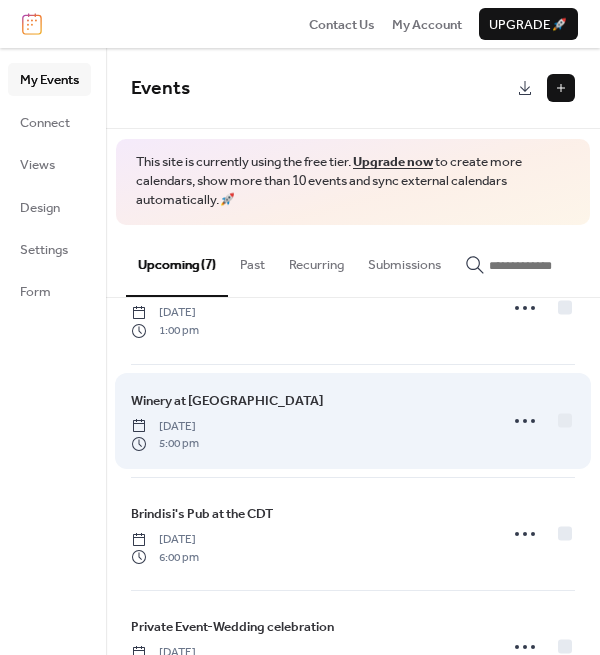 scroll, scrollTop: 279, scrollLeft: 0, axis: vertical 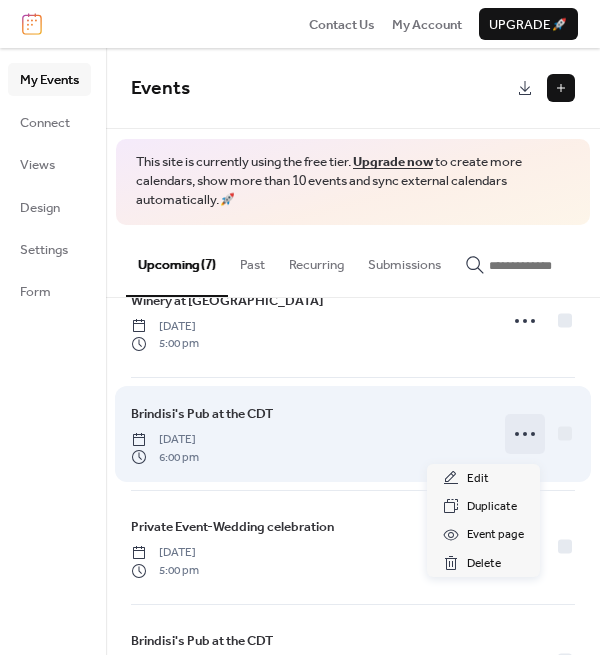 click 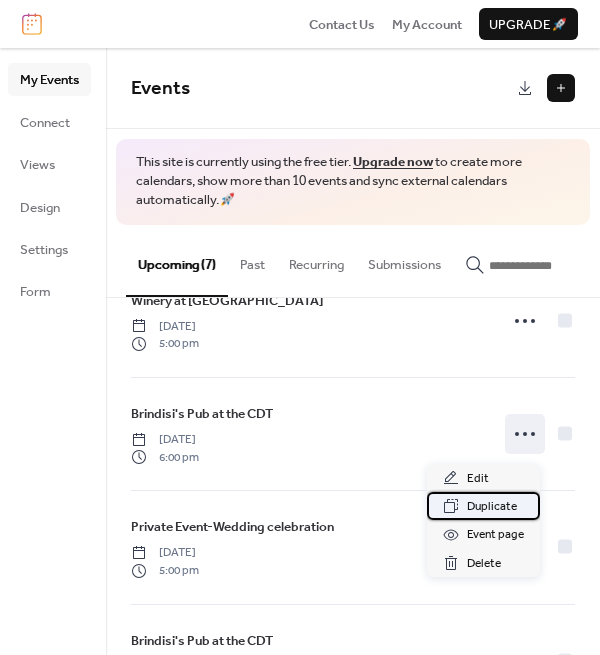 click on "Duplicate" at bounding box center [492, 507] 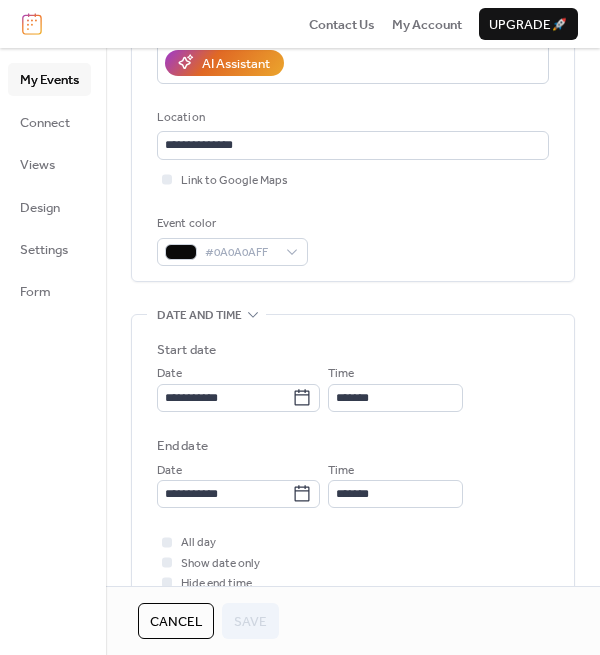 scroll, scrollTop: 400, scrollLeft: 0, axis: vertical 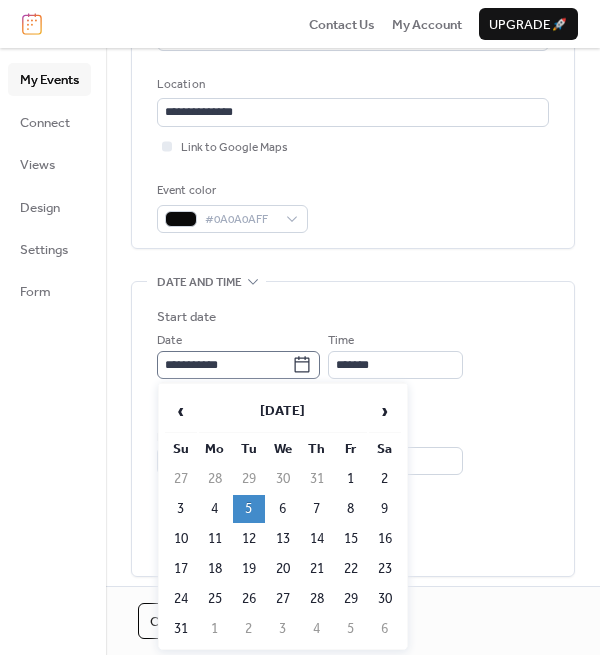 click 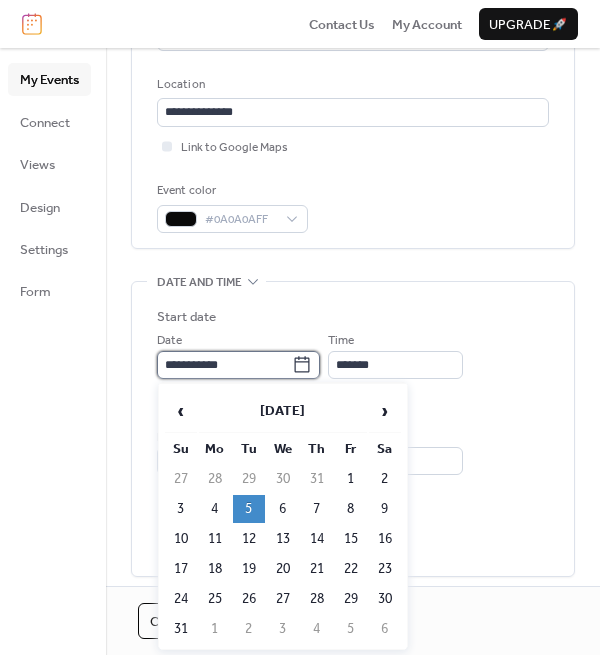 click on "**********" at bounding box center (224, 365) 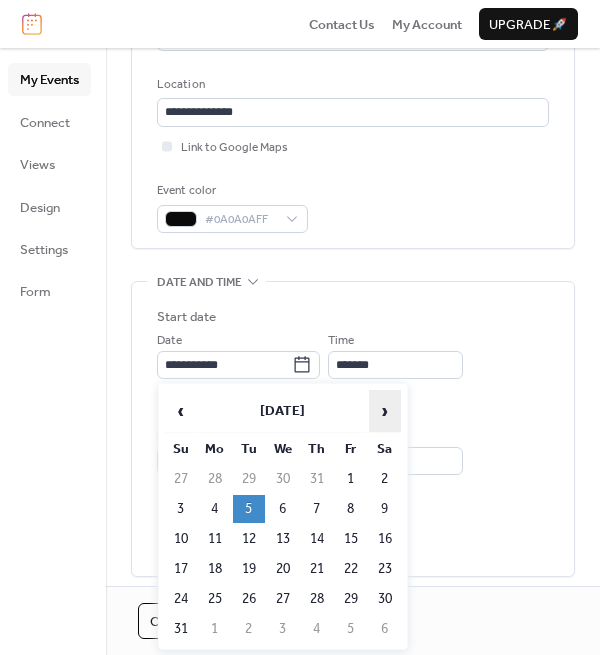 click on "›" at bounding box center (385, 411) 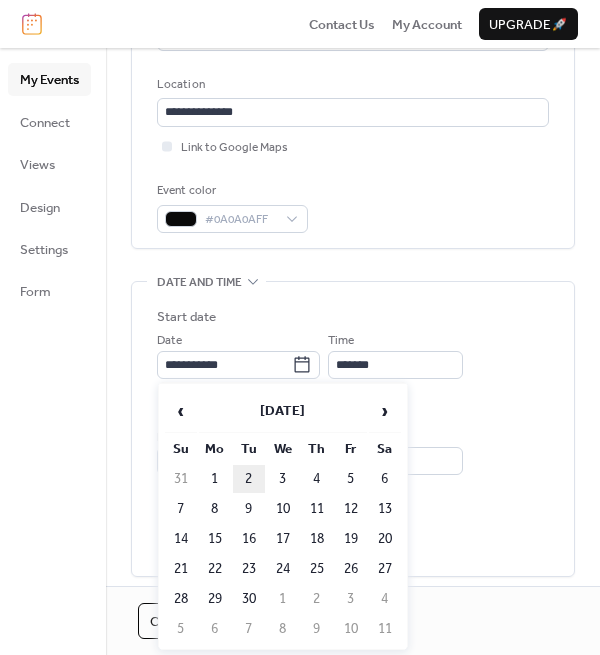 click on "2" at bounding box center [249, 479] 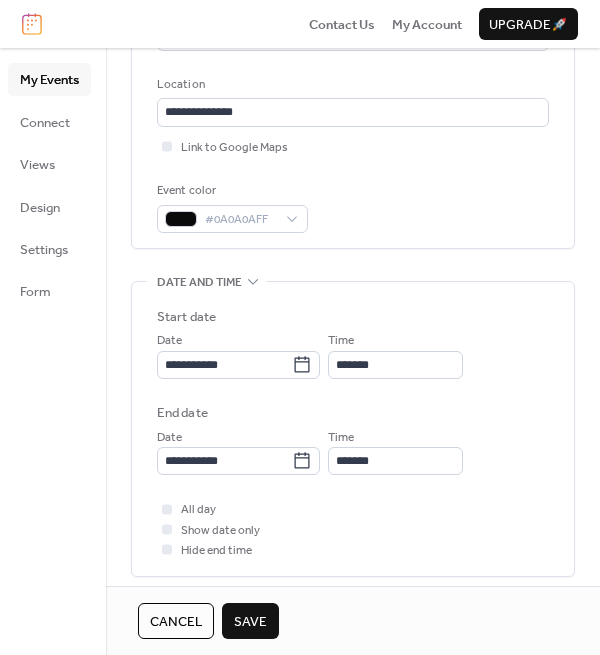 click on "Save" at bounding box center (250, 622) 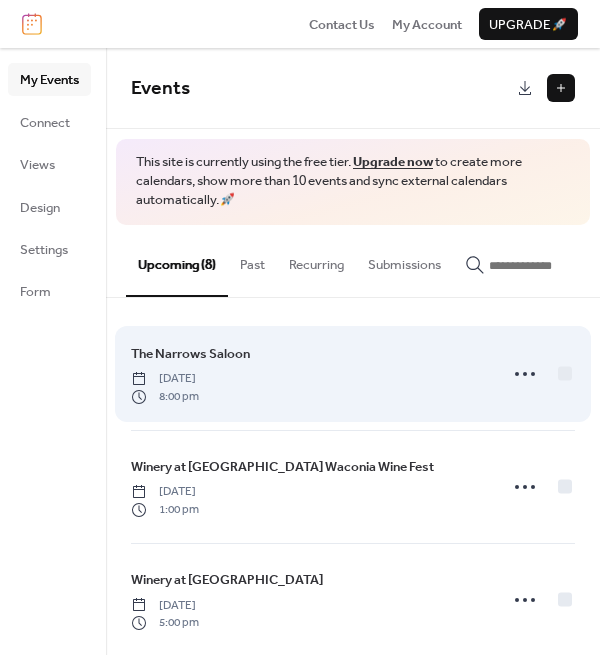 scroll, scrollTop: 100, scrollLeft: 0, axis: vertical 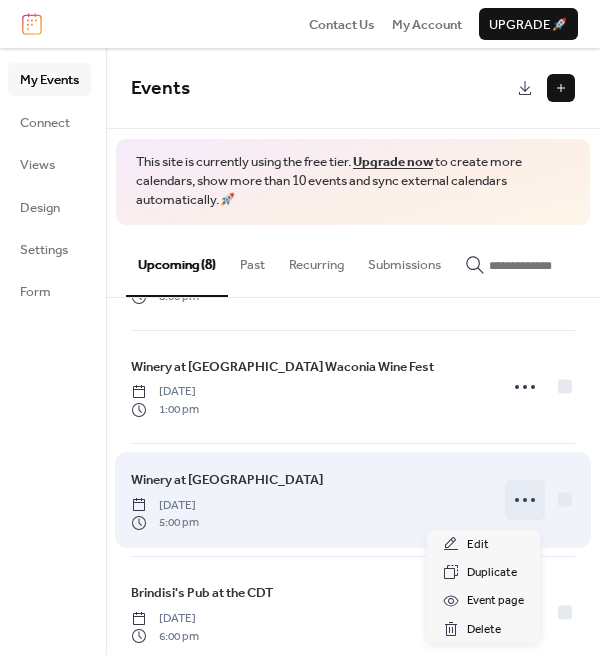click 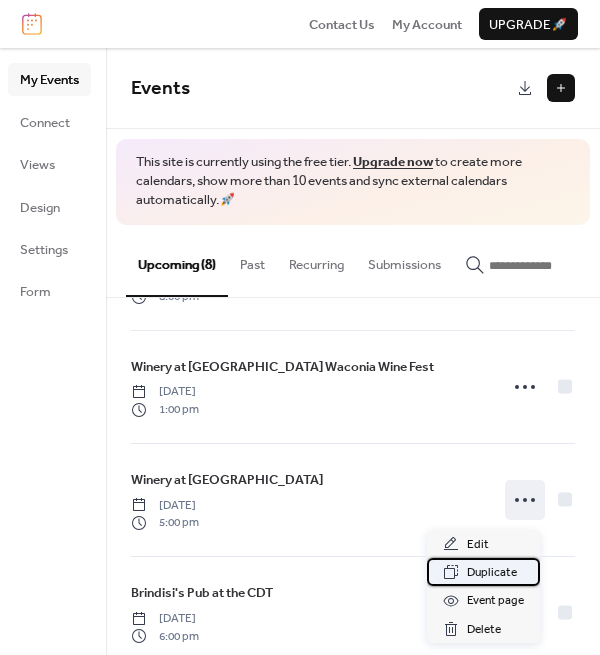 click on "Duplicate" at bounding box center [492, 573] 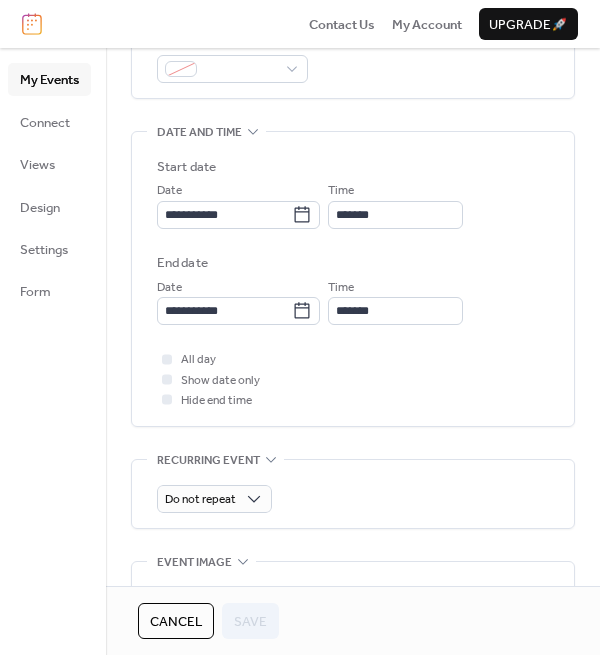 scroll, scrollTop: 600, scrollLeft: 0, axis: vertical 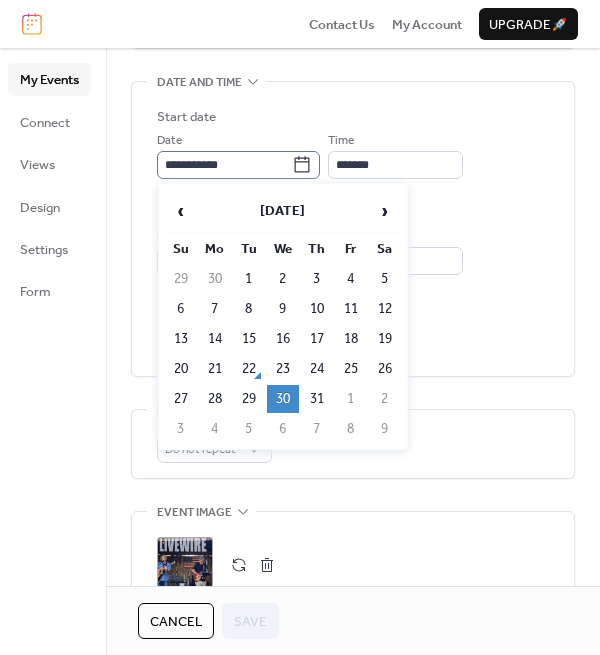 click 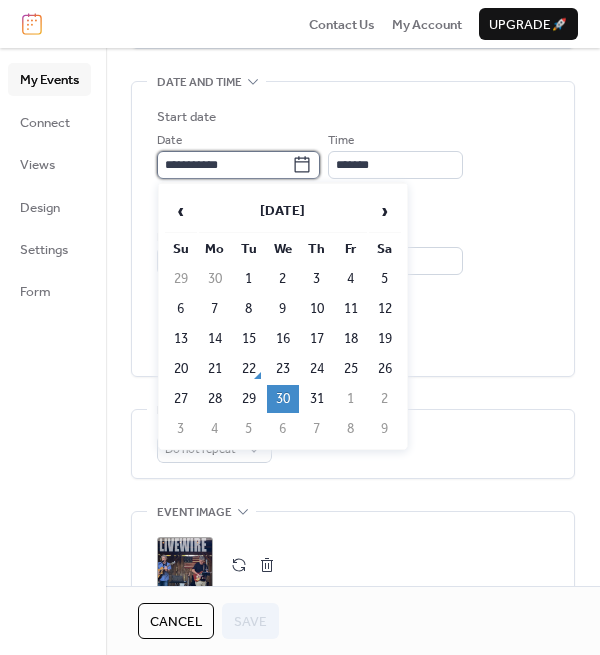 click on "**********" at bounding box center (224, 165) 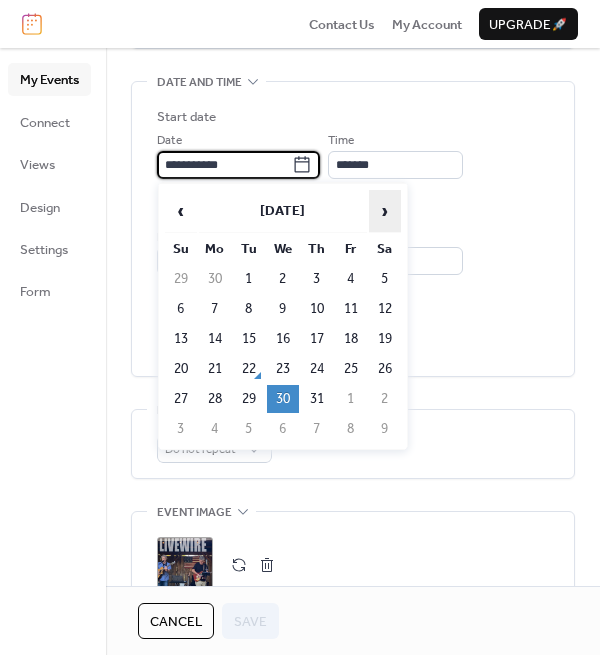 click on "›" at bounding box center (385, 211) 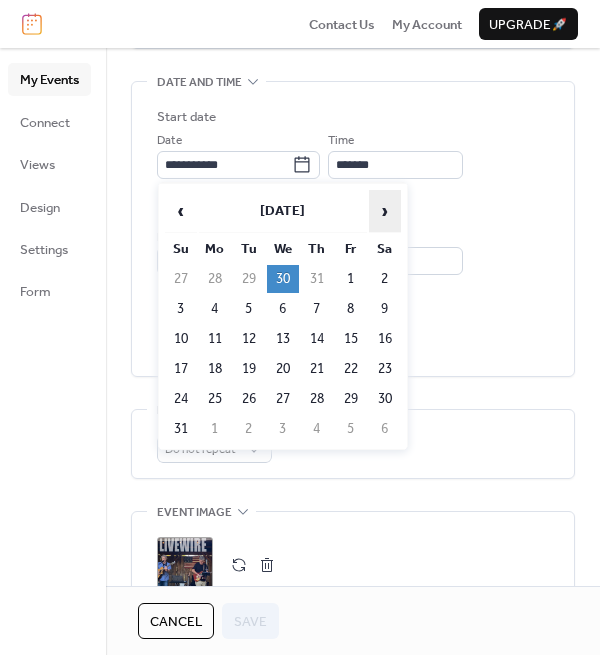 click on "›" at bounding box center [385, 211] 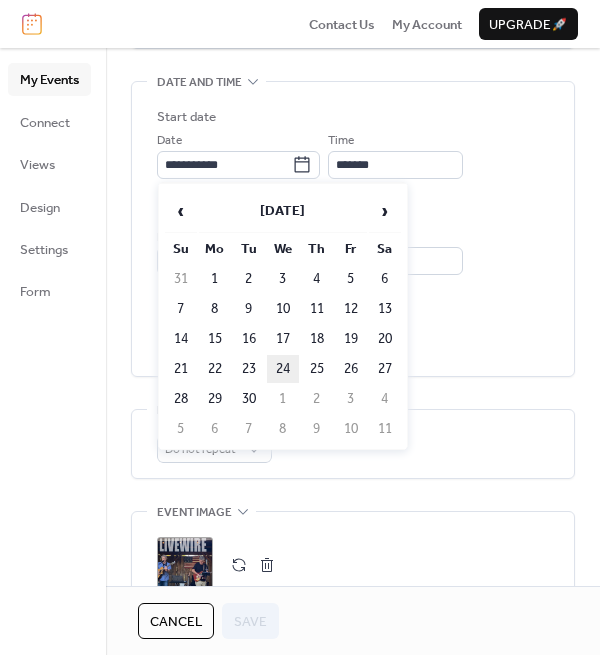 click on "24" at bounding box center [283, 369] 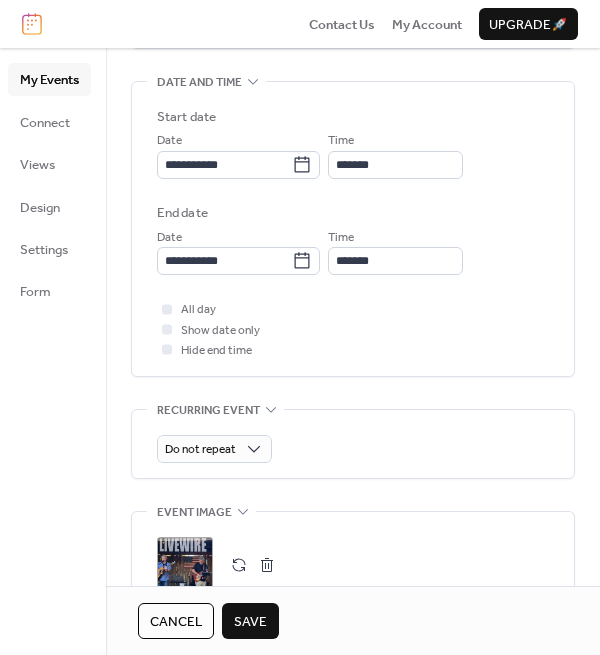 scroll, scrollTop: 700, scrollLeft: 0, axis: vertical 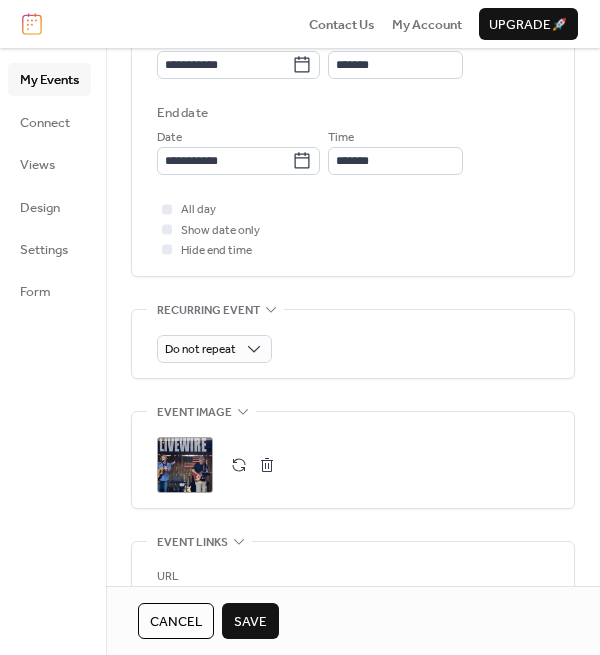 click on "Save" at bounding box center (250, 622) 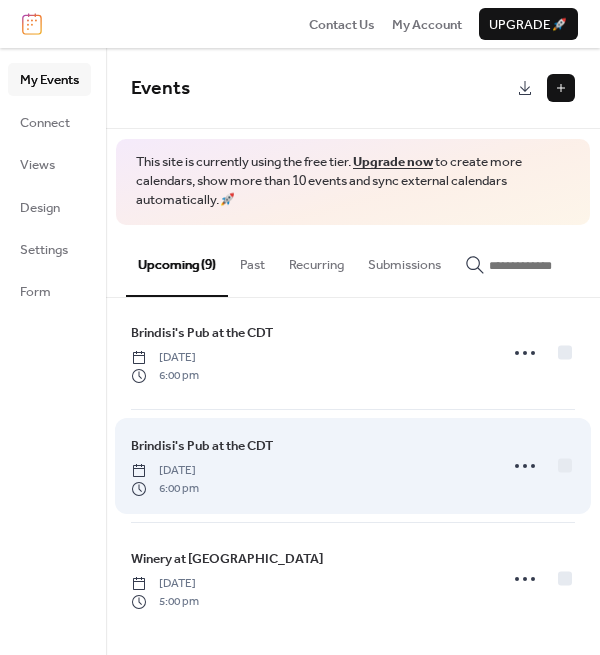 scroll, scrollTop: 606, scrollLeft: 0, axis: vertical 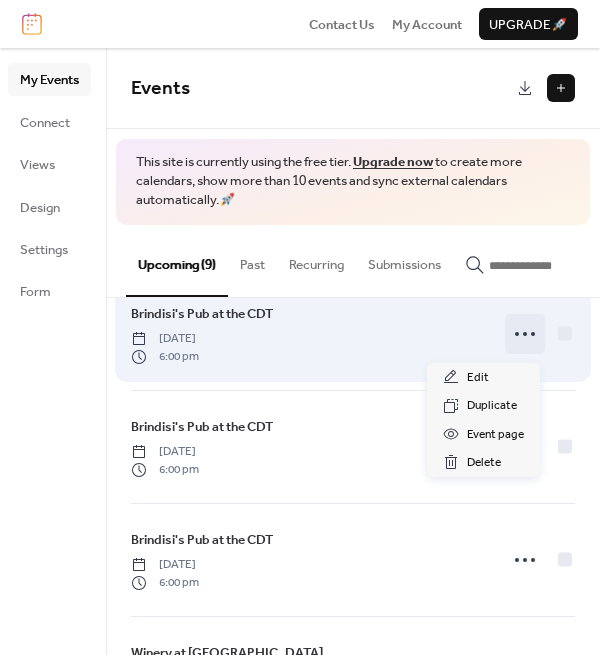 click 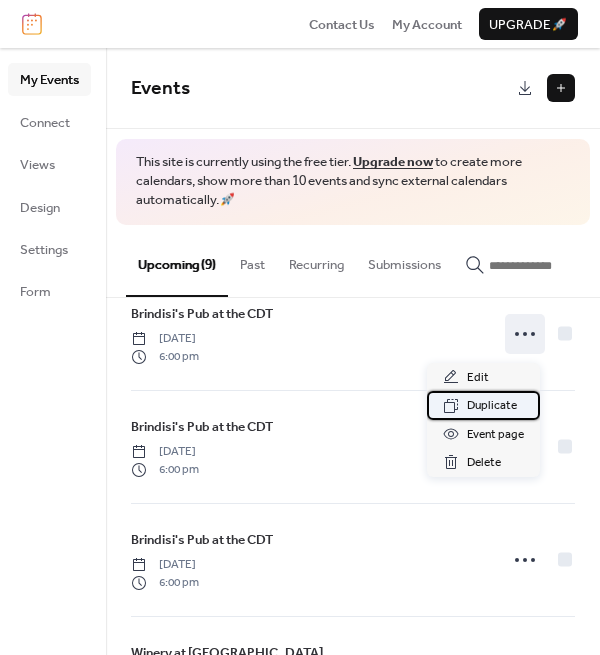 click on "Duplicate" at bounding box center (492, 406) 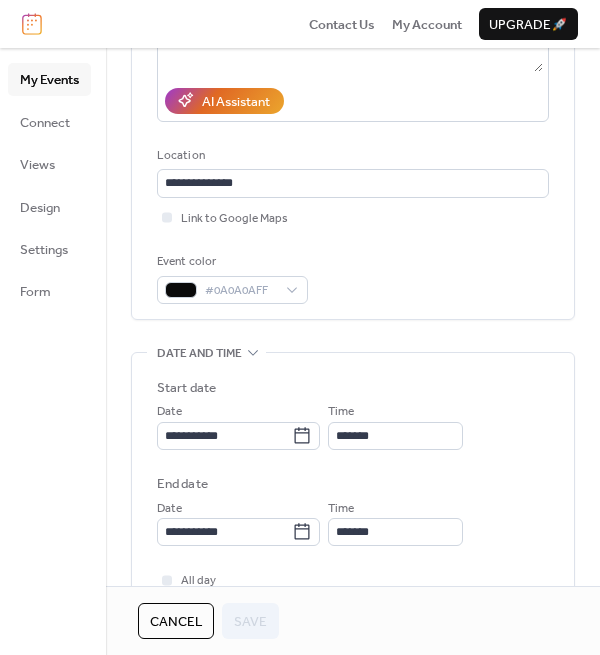 scroll, scrollTop: 400, scrollLeft: 0, axis: vertical 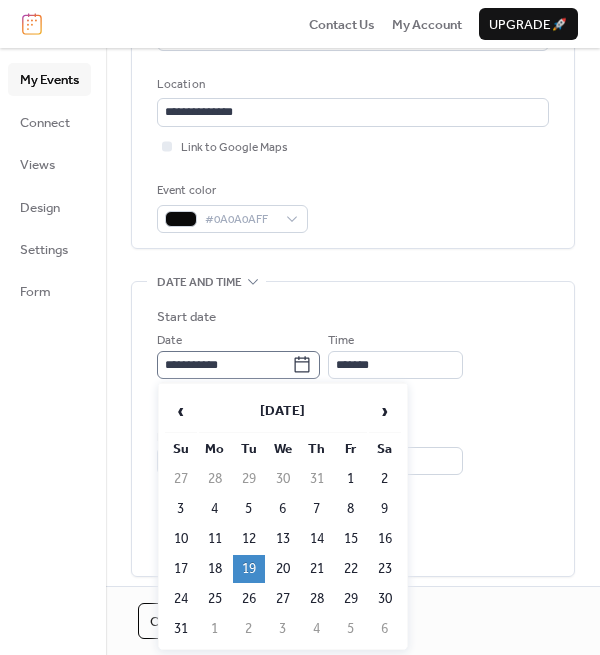 click 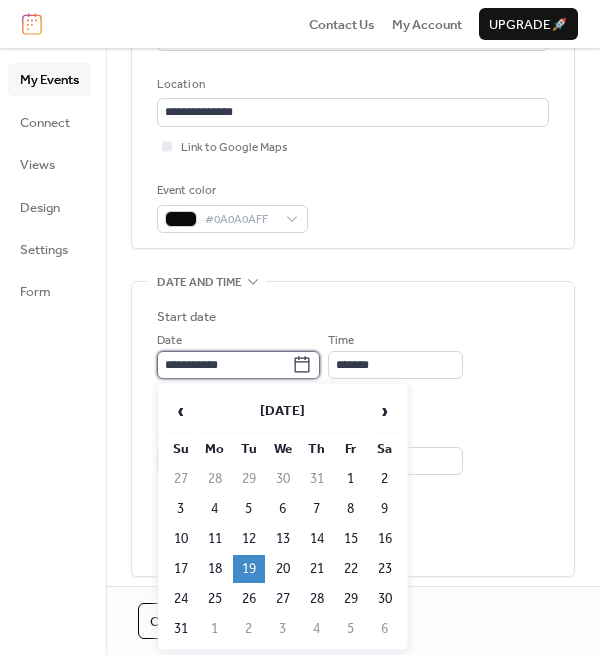 click on "**********" at bounding box center [224, 365] 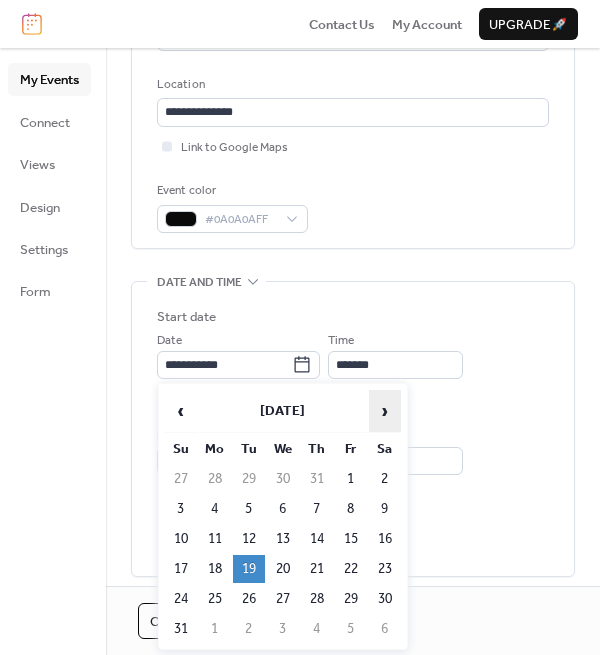 click on "›" at bounding box center (385, 411) 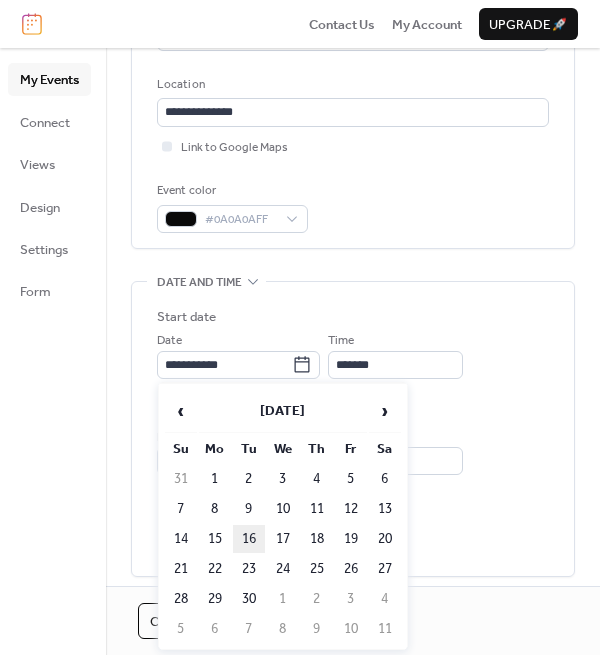 click on "16" at bounding box center (249, 539) 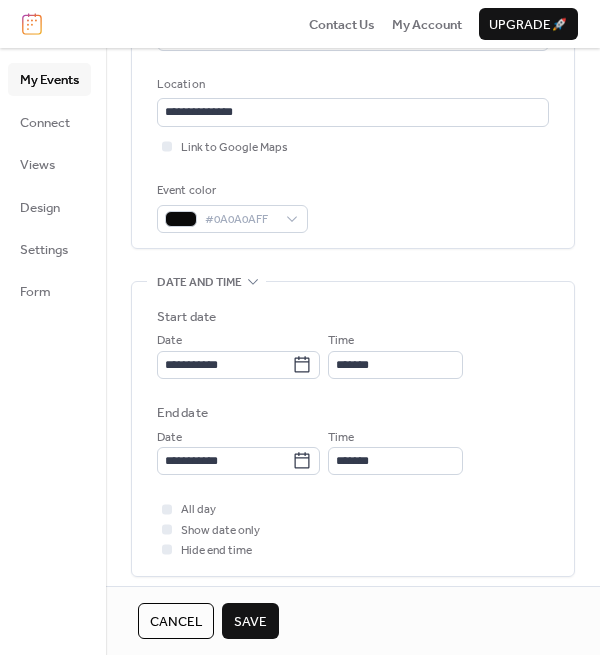 click on "Save" at bounding box center (250, 622) 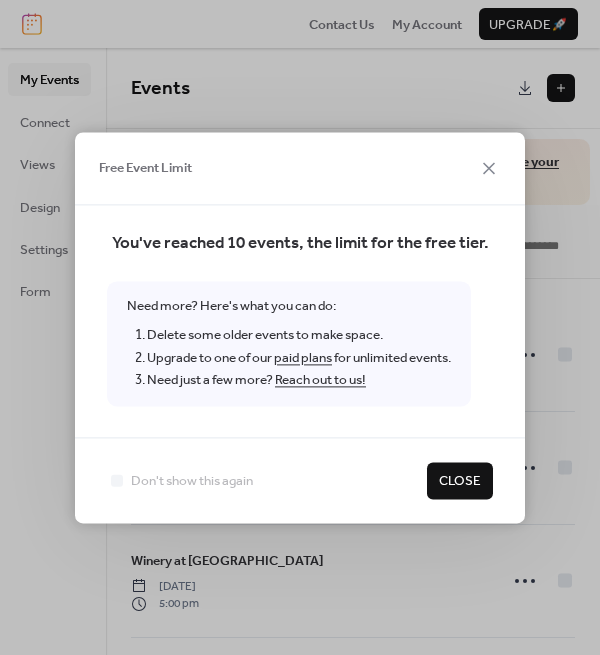 click on "Close" at bounding box center (460, 482) 